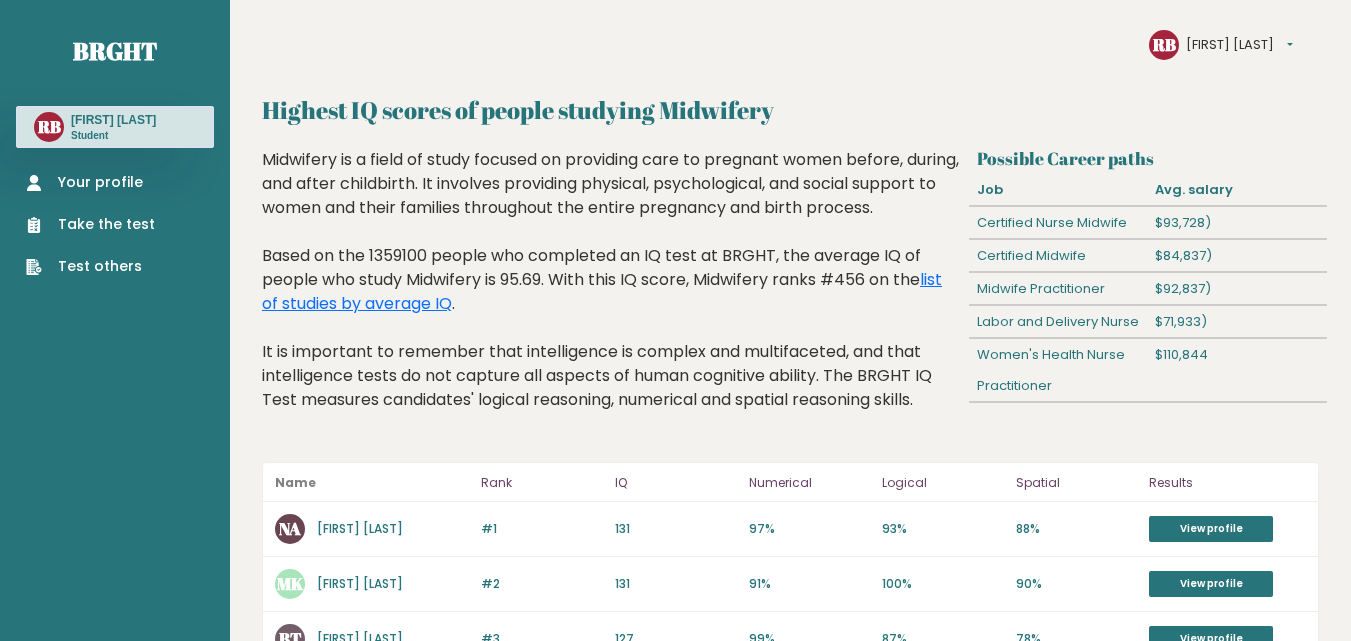 scroll, scrollTop: 0, scrollLeft: 0, axis: both 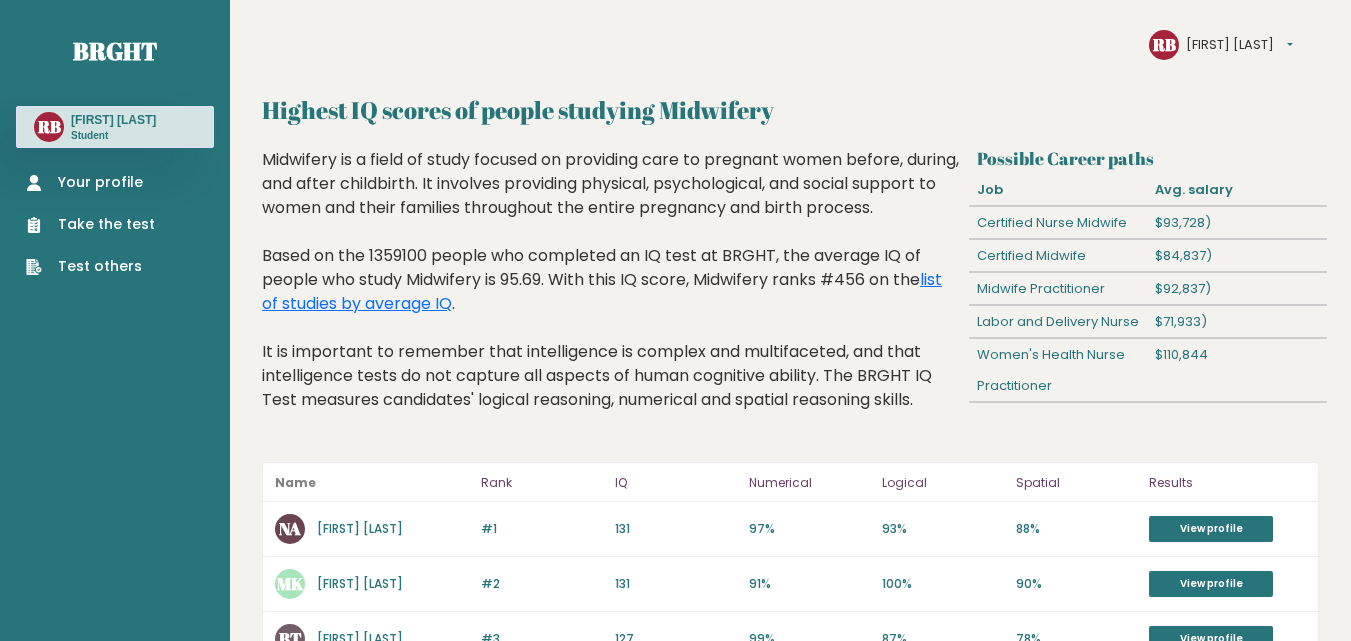 click on "Your profile
Take the test
Test others" at bounding box center (90, 224) 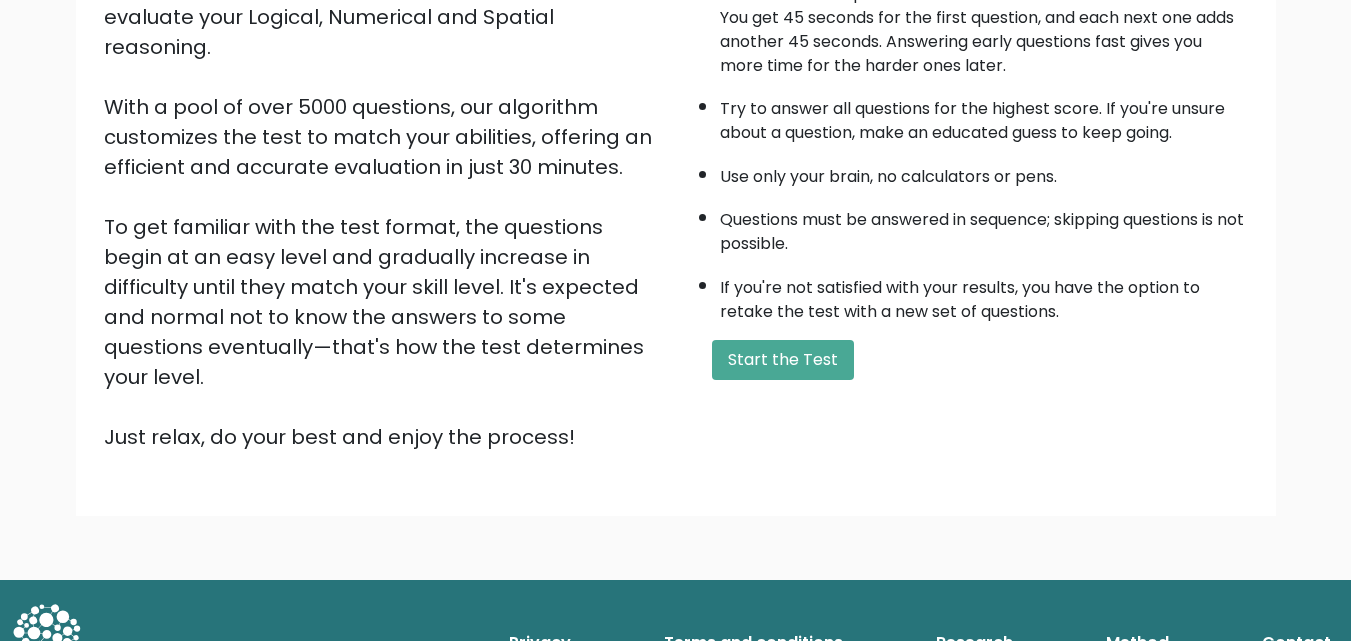 scroll, scrollTop: 275, scrollLeft: 0, axis: vertical 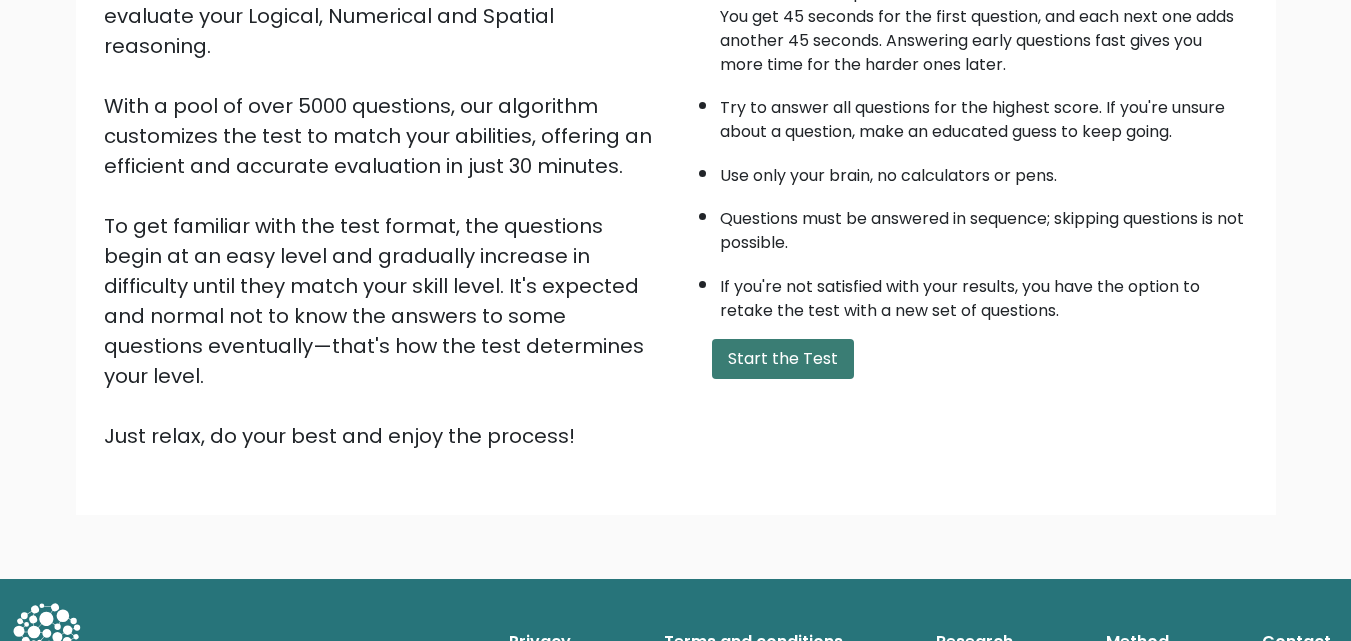 click on "Start the Test" at bounding box center (783, 359) 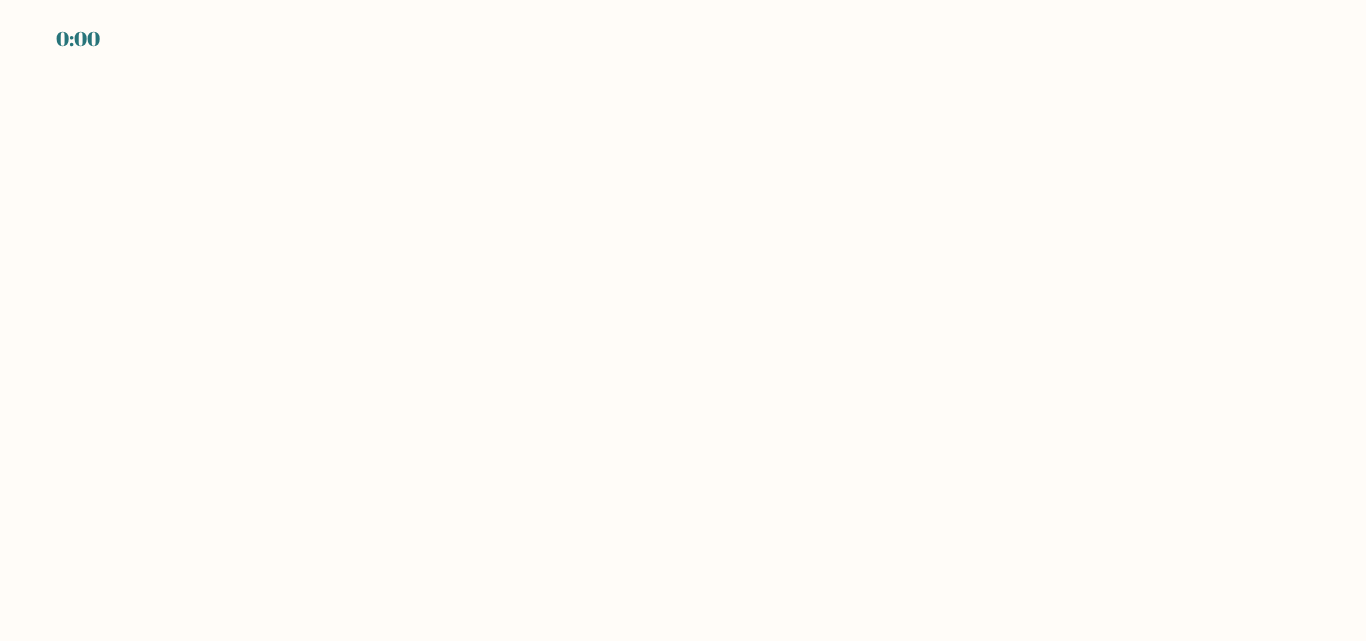 scroll, scrollTop: 0, scrollLeft: 0, axis: both 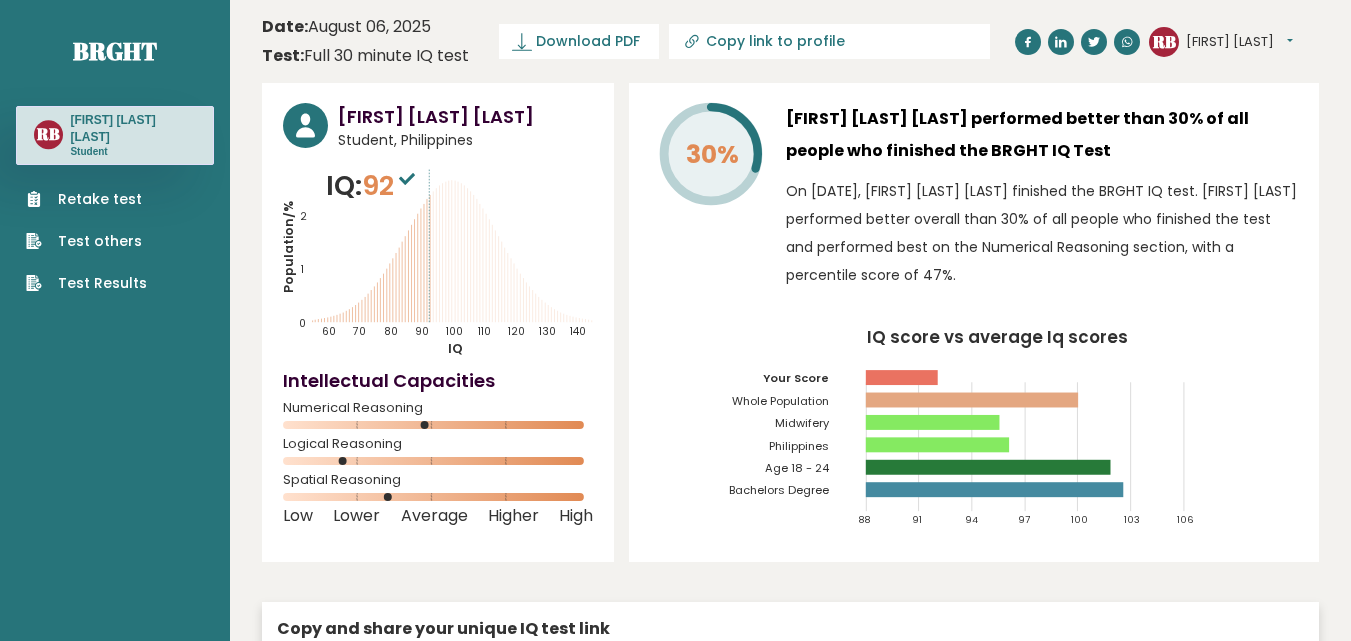 click on "Retake test
Test others
Test Results" at bounding box center [86, 241] 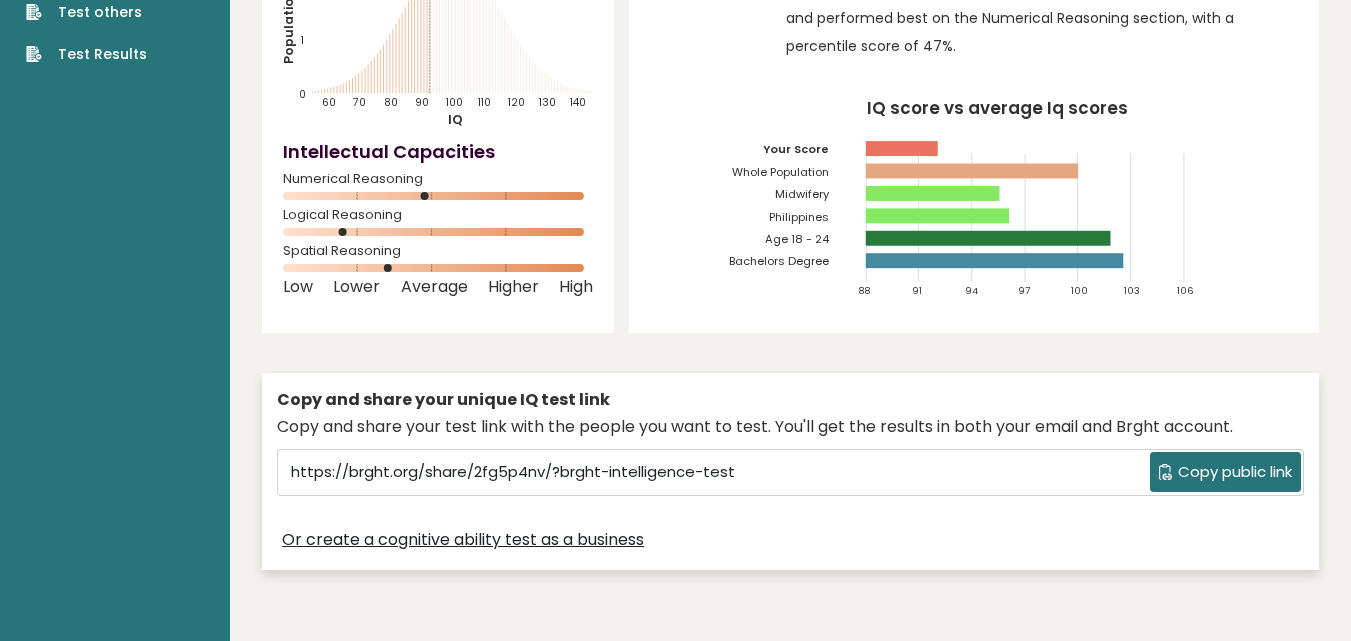 scroll, scrollTop: 0, scrollLeft: 0, axis: both 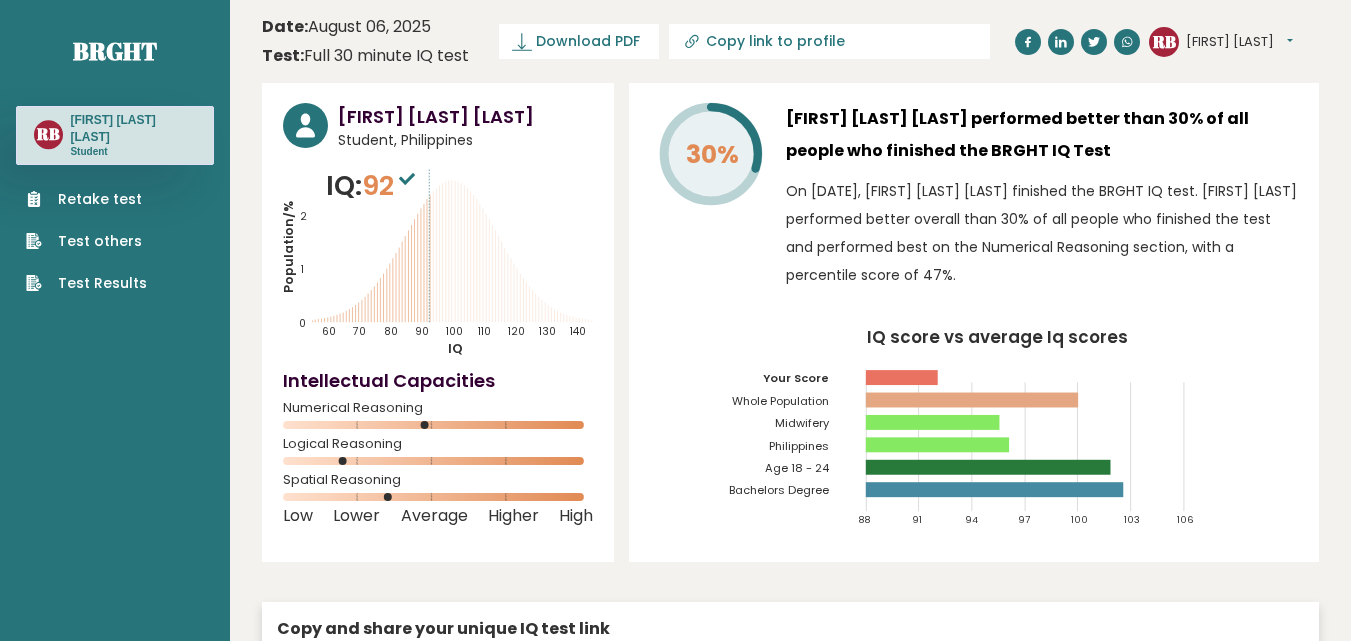 click on "Test others" at bounding box center (86, 241) 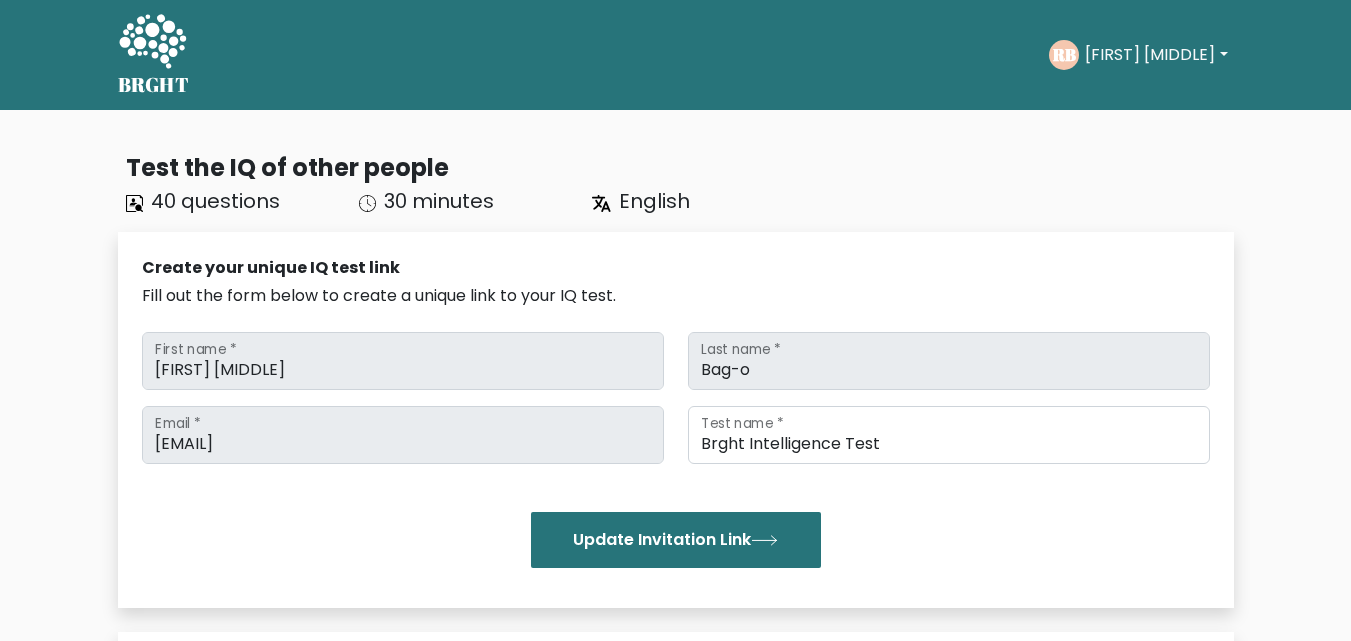 scroll, scrollTop: 0, scrollLeft: 0, axis: both 